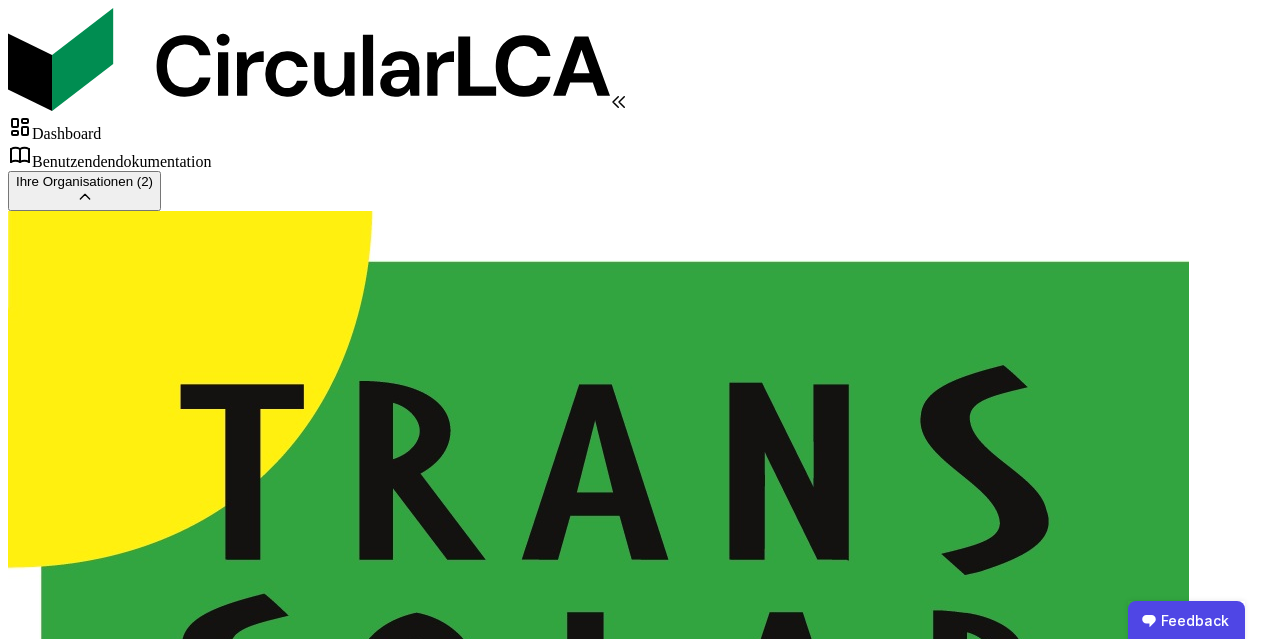 scroll, scrollTop: 0, scrollLeft: 0, axis: both 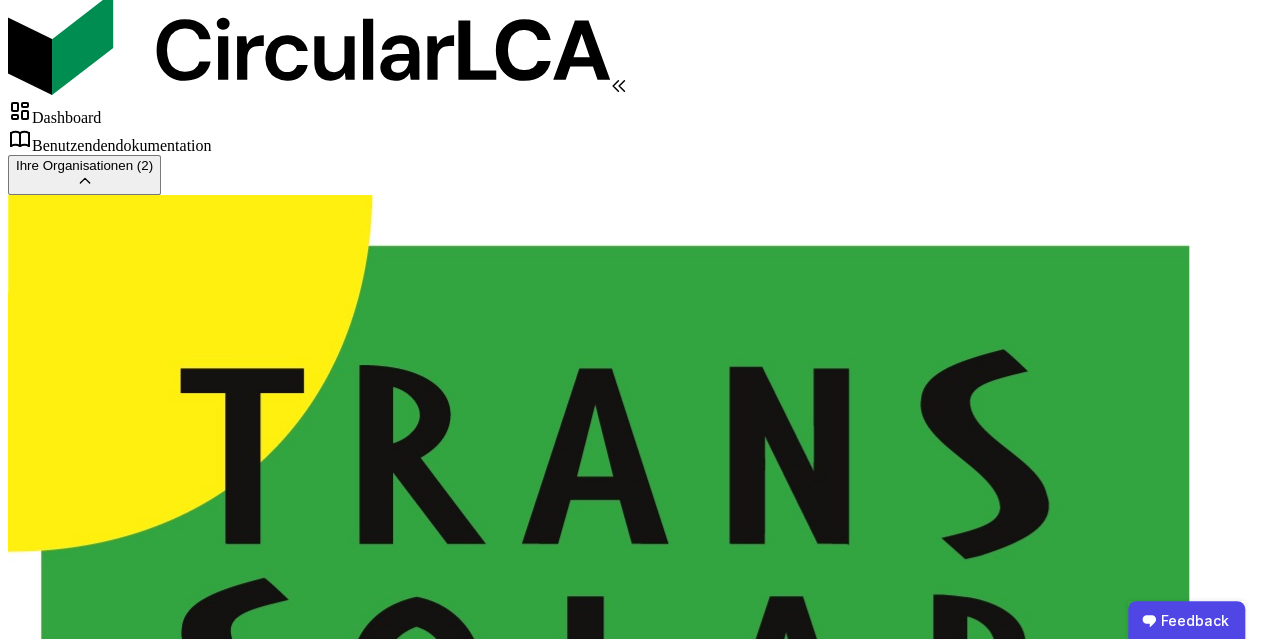 click on "Dashboard" at bounding box center [66, 2149] 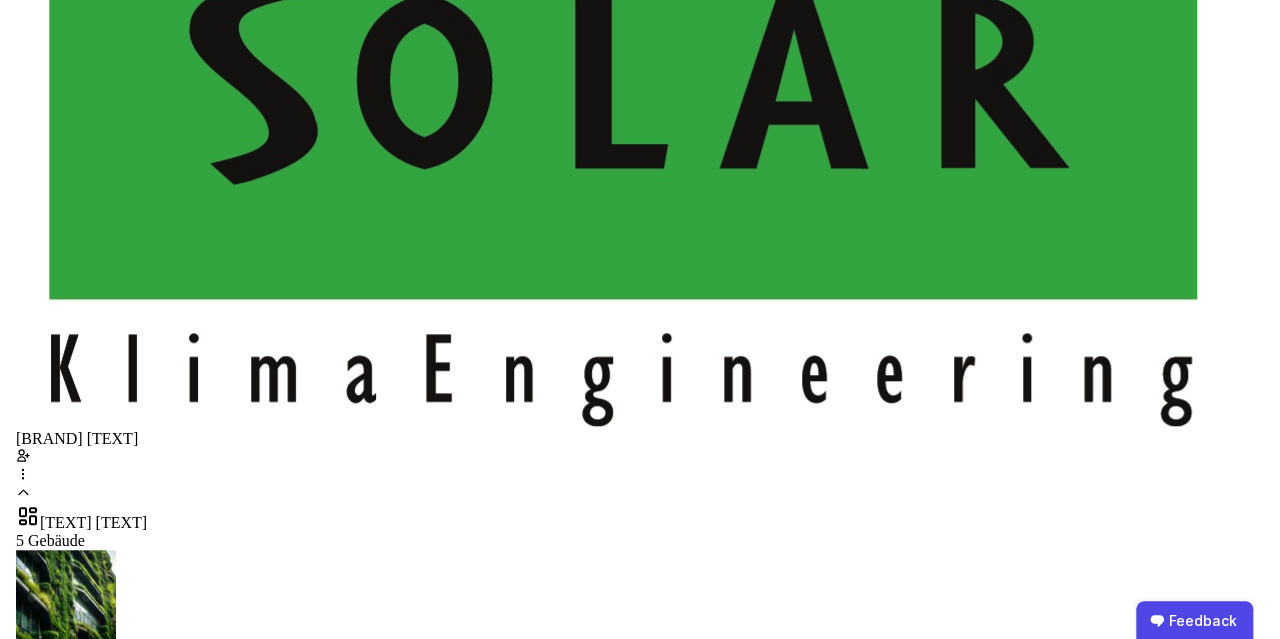 scroll, scrollTop: 616, scrollLeft: 0, axis: vertical 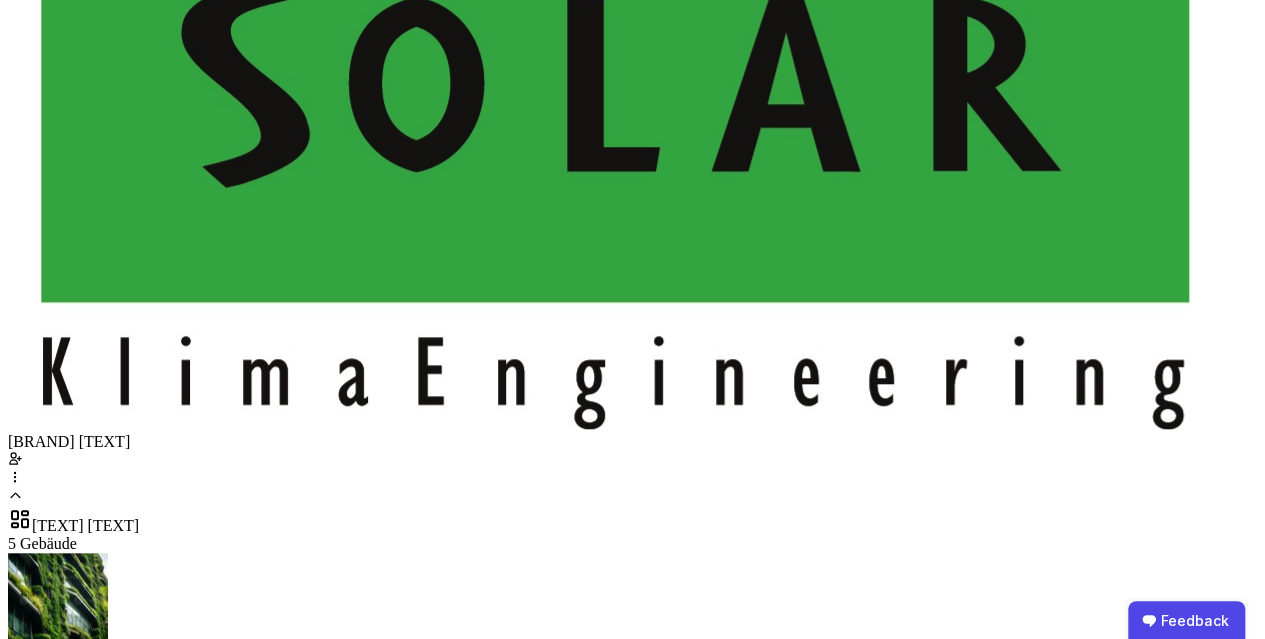click at bounding box center [20, 1515] 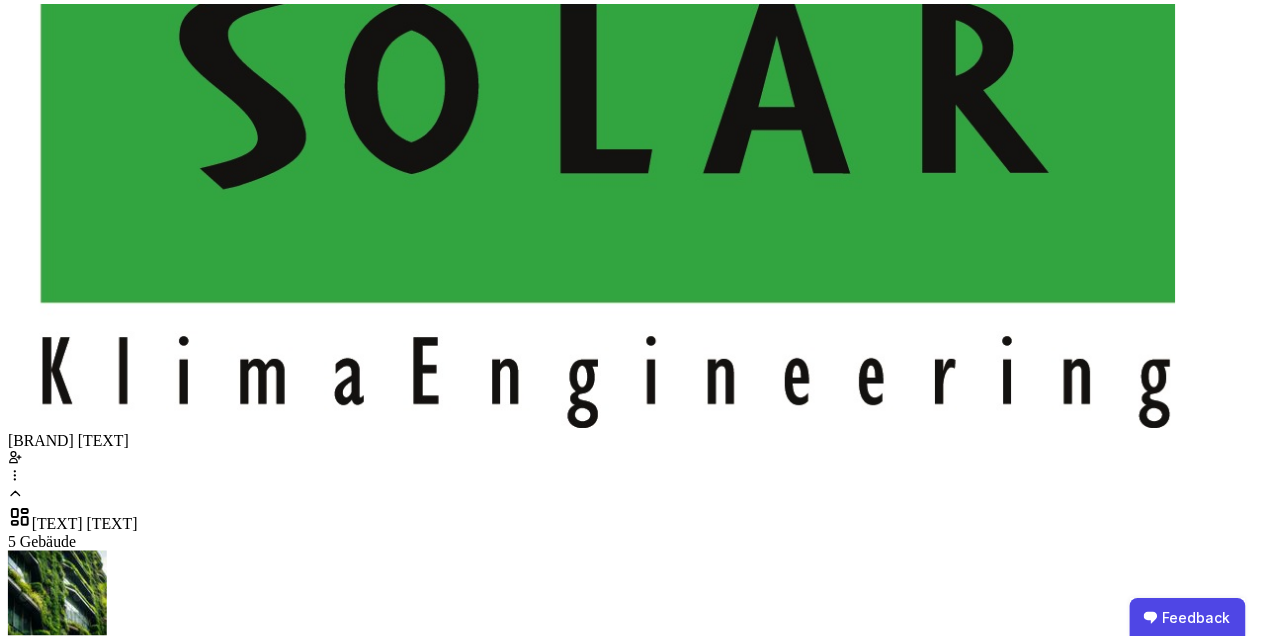 scroll, scrollTop: 459, scrollLeft: 0, axis: vertical 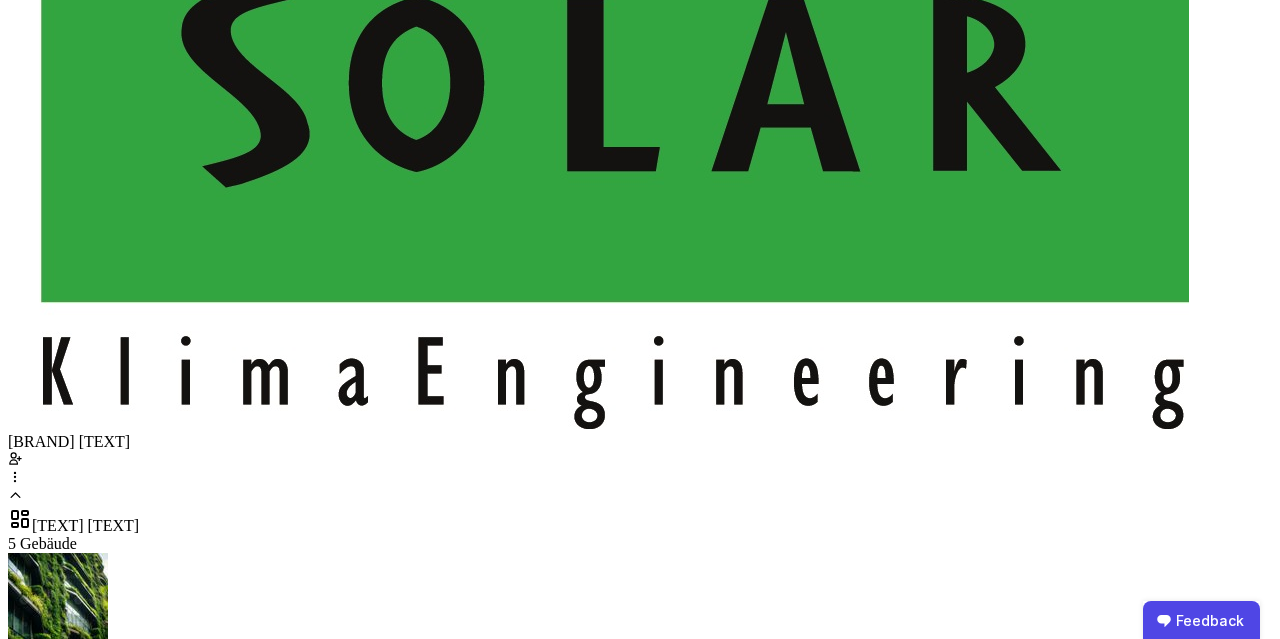 click on "**********" at bounding box center (632, 25051) 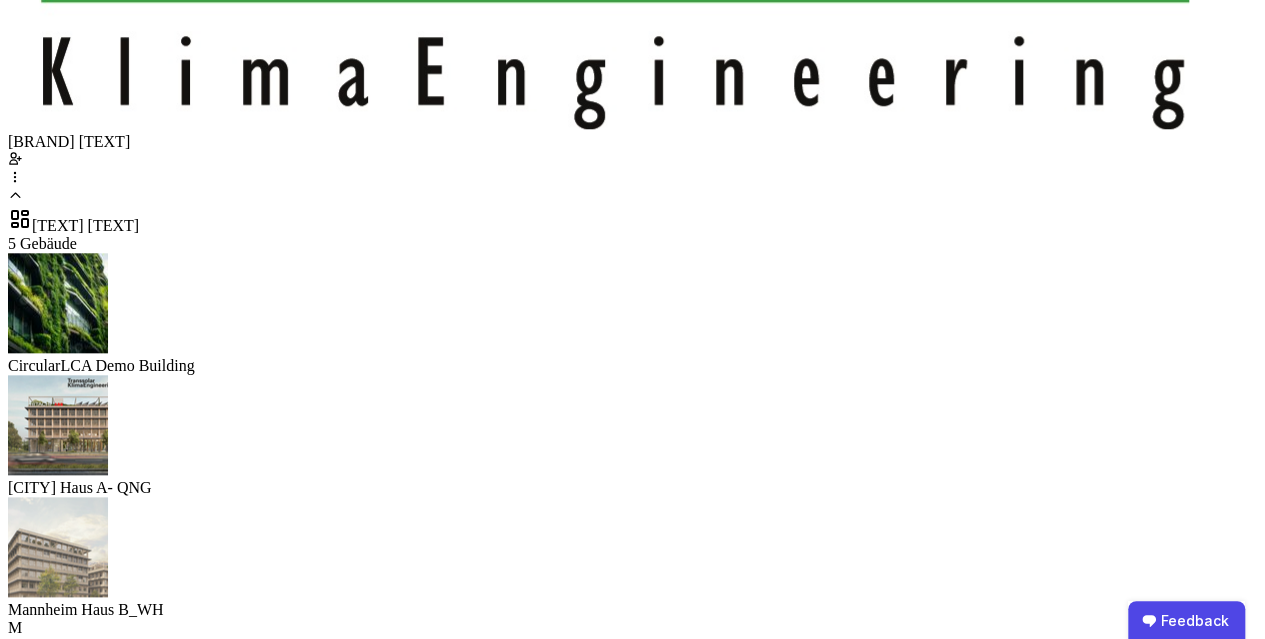 scroll, scrollTop: 1116, scrollLeft: 0, axis: vertical 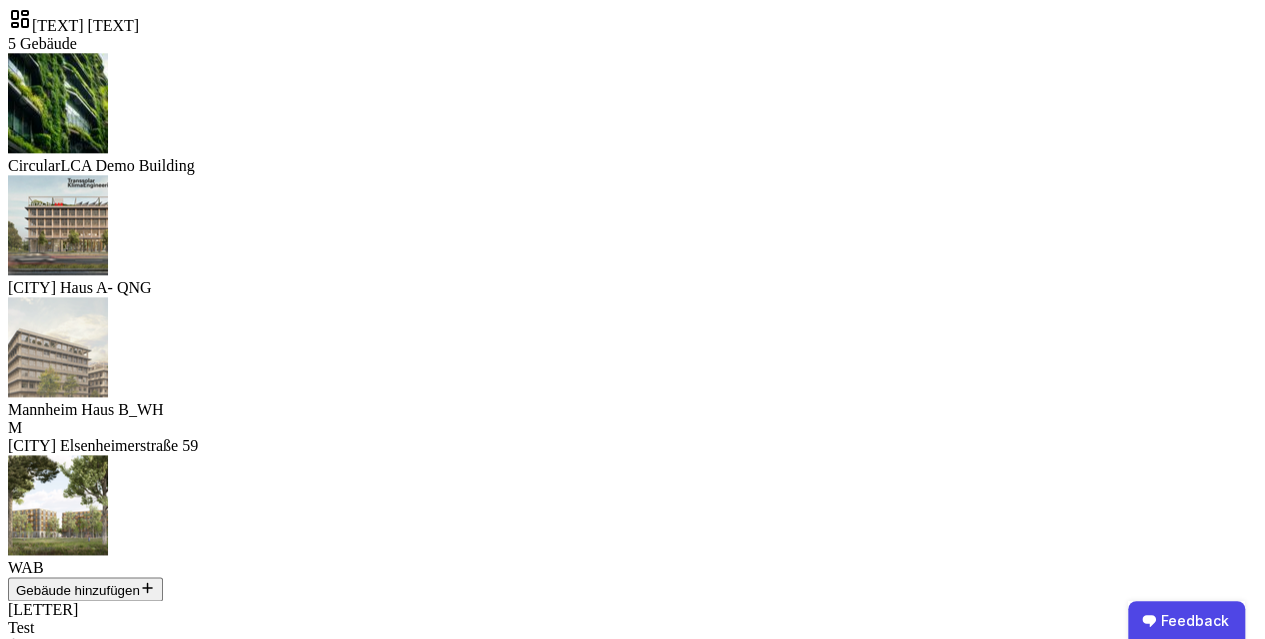 click on "Inventar" at bounding box center (632, 1045) 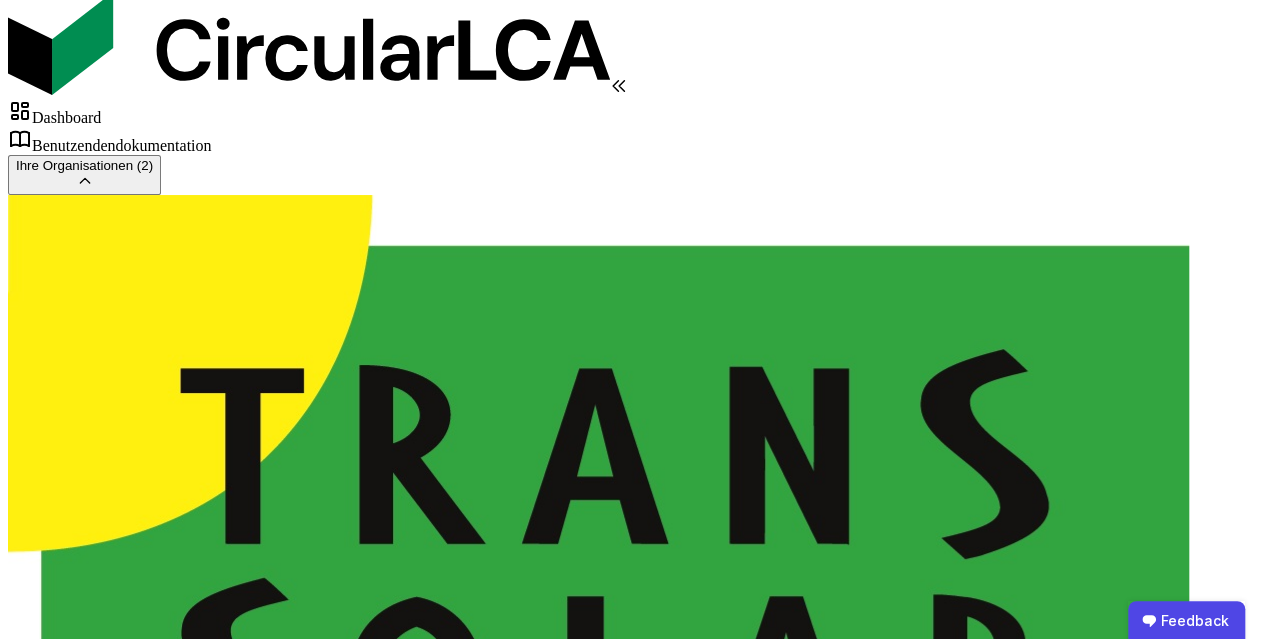 click at bounding box center (20, 1865) 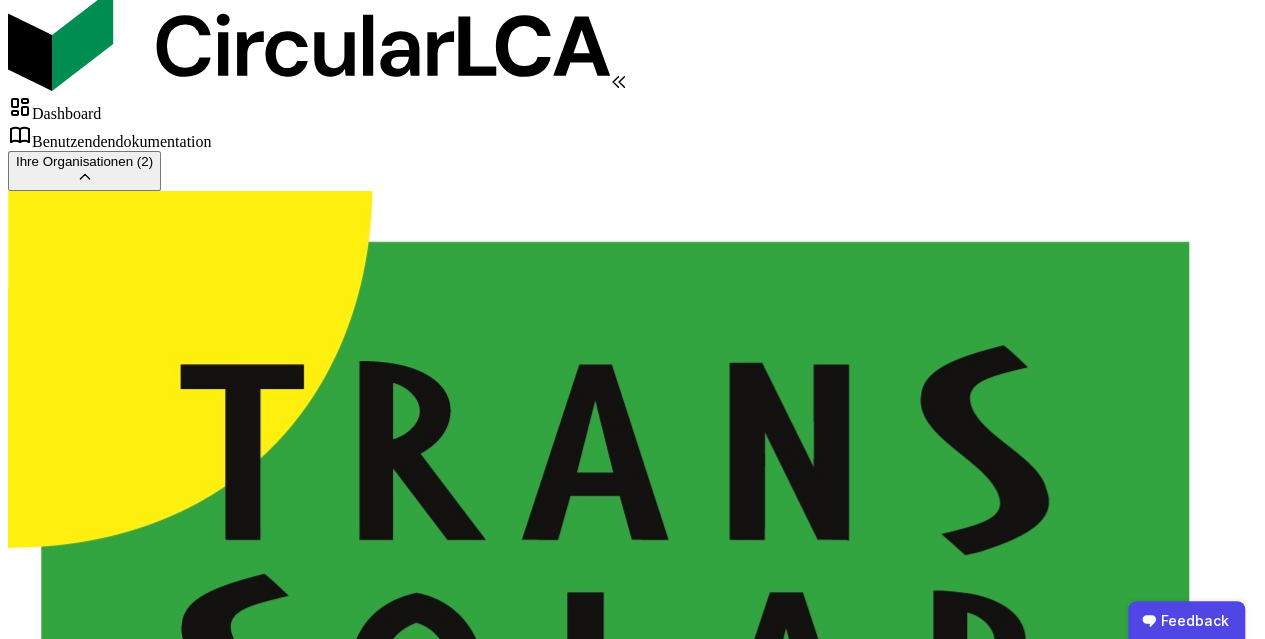 click on "[TEXT] [TEXT]" at bounding box center [632, 1117] 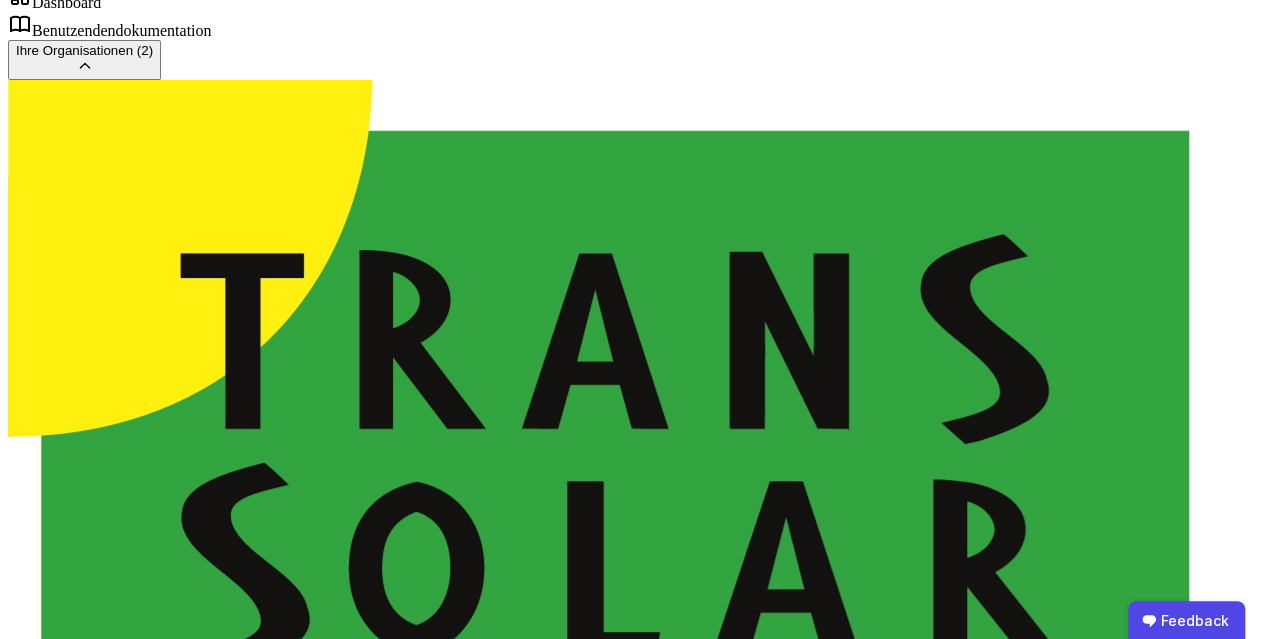 scroll, scrollTop: 135, scrollLeft: 0, axis: vertical 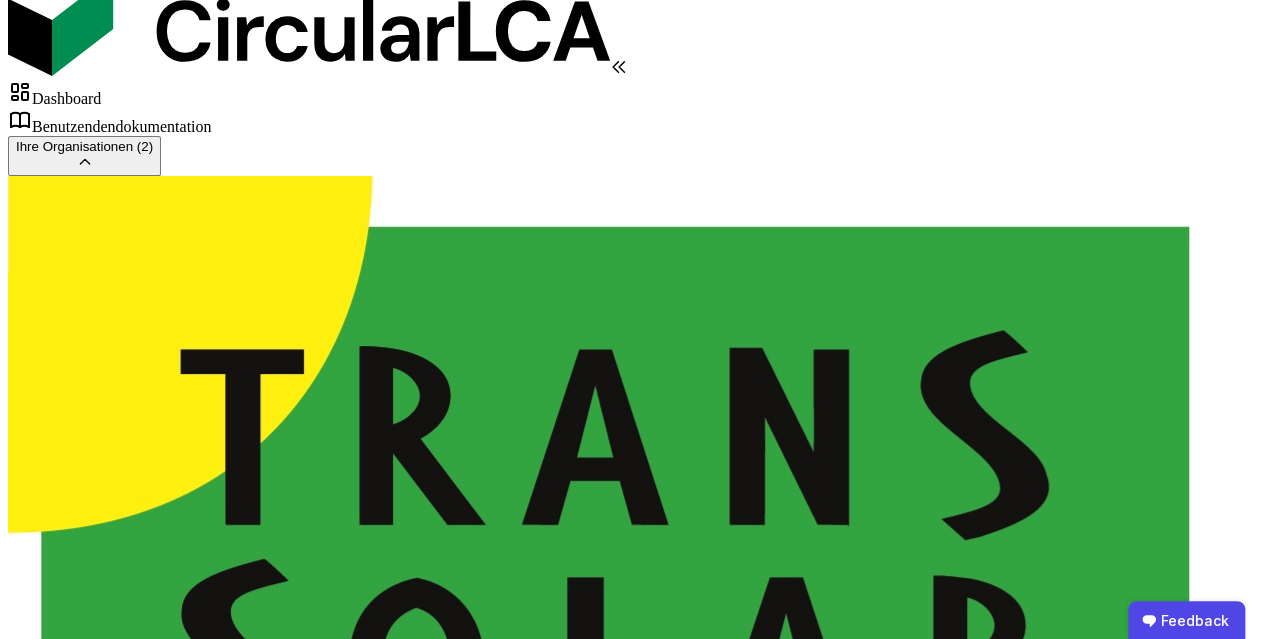 click on "Inventar" at bounding box center [66, 2130] 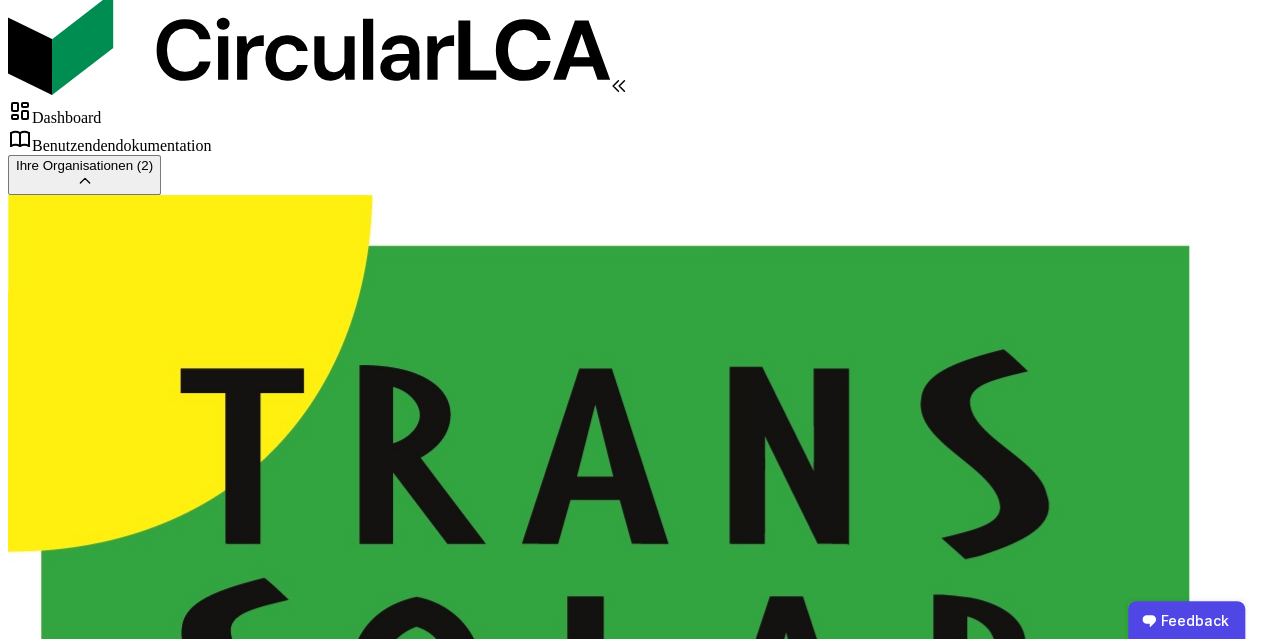 click on "Analyse" at bounding box center [66, 2149] 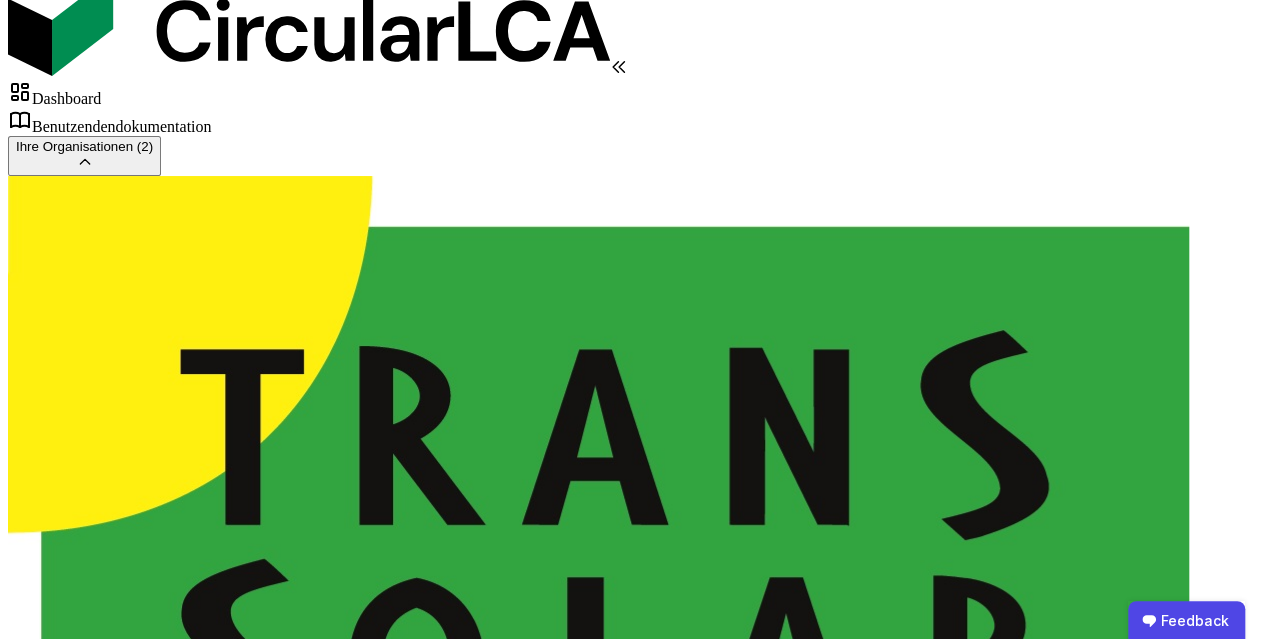 click on "Mannheim Haus B_WH" at bounding box center [632, 1439] 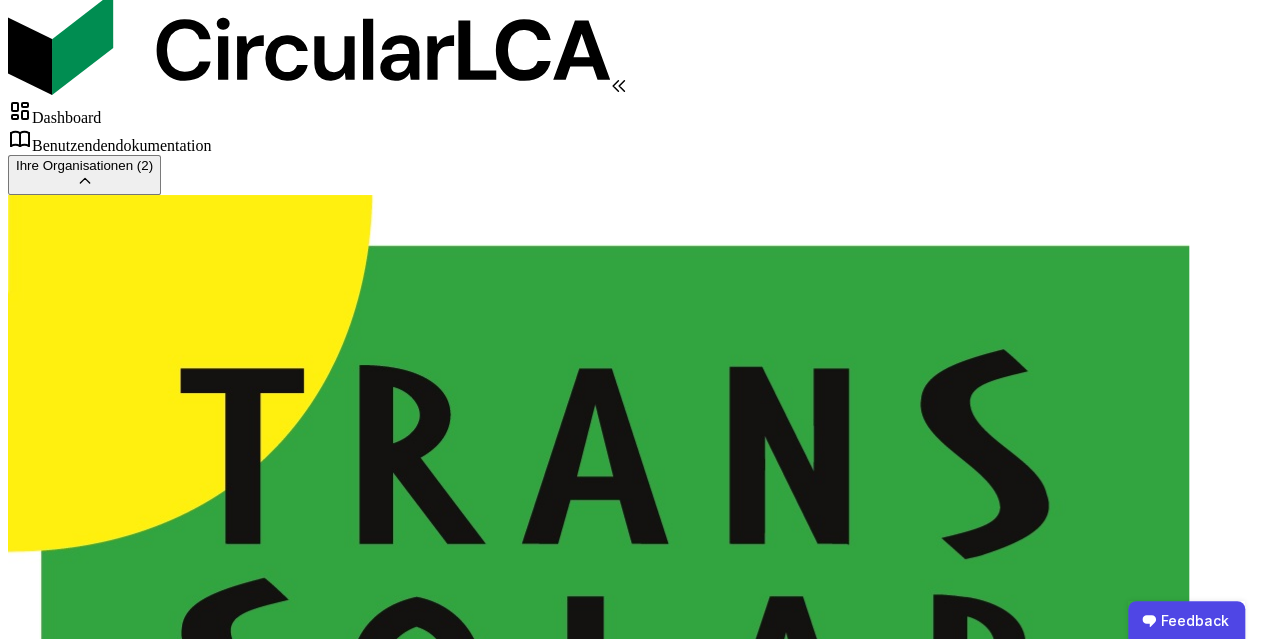 drag, startPoint x: 748, startPoint y: 629, endPoint x: 752, endPoint y: 601, distance: 28.284271 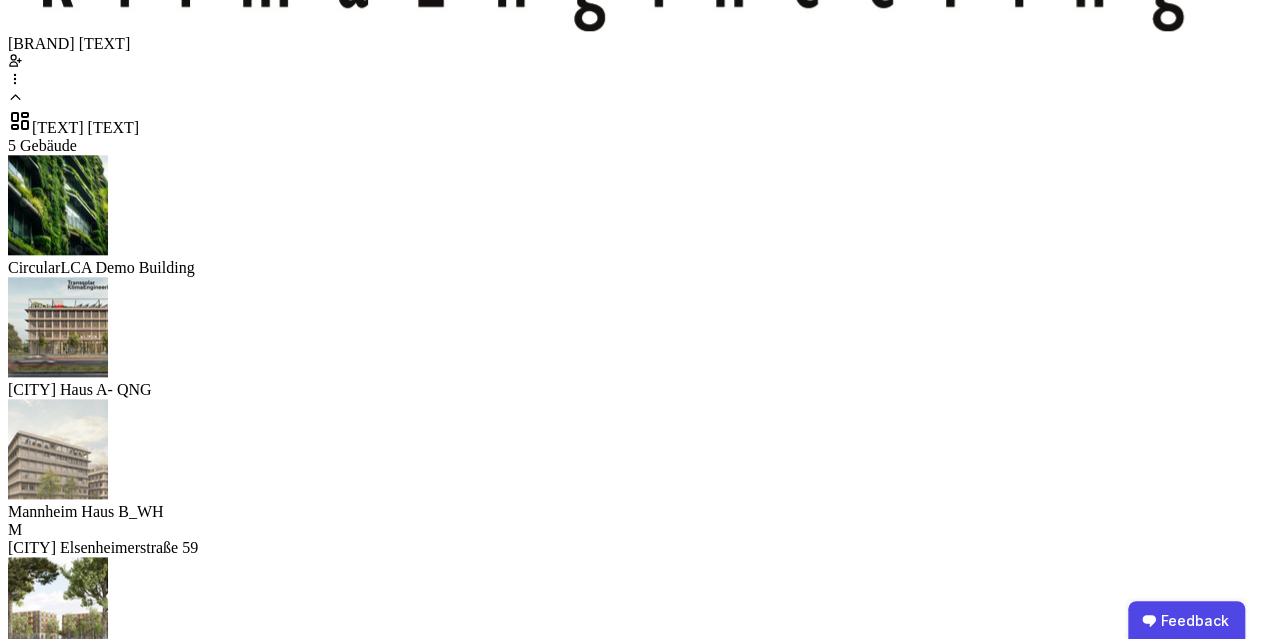 scroll, scrollTop: 847, scrollLeft: 0, axis: vertical 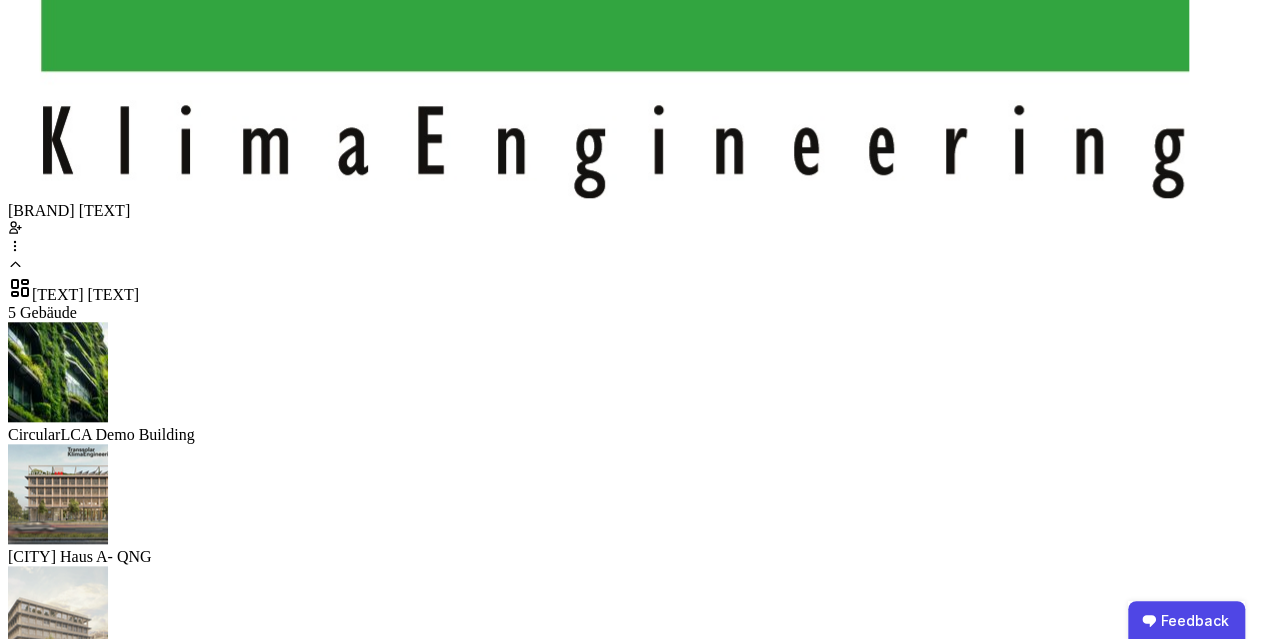 click on "CircularLCA Demo Building" at bounding box center [632, 435] 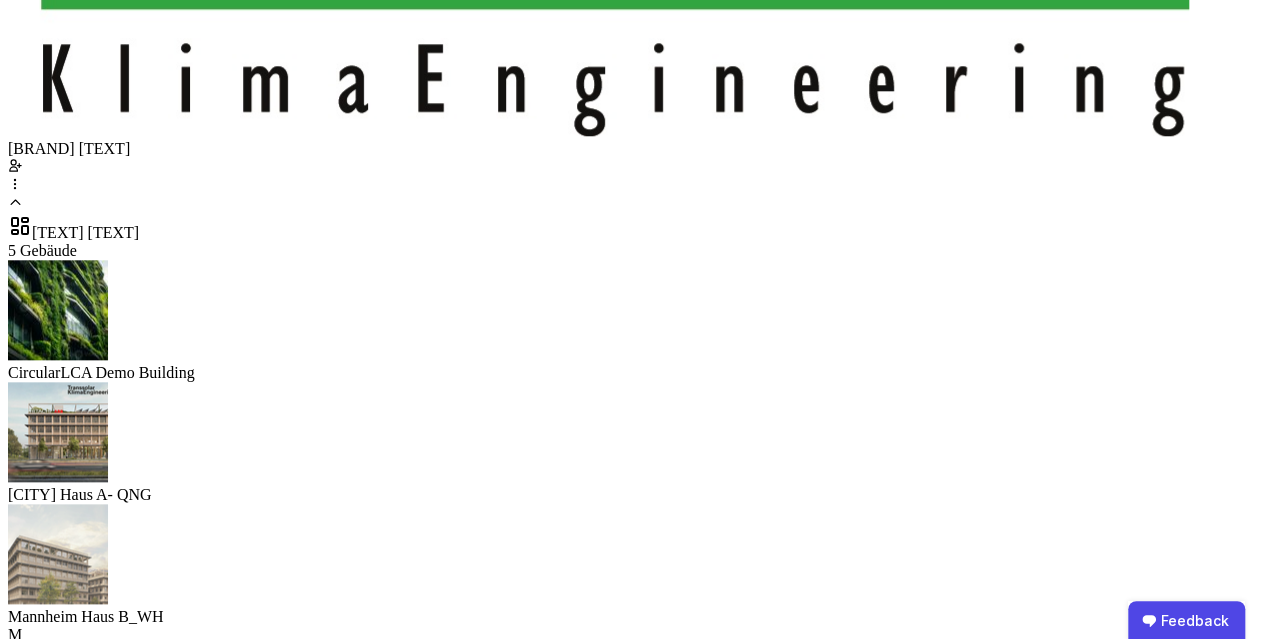 scroll, scrollTop: 747, scrollLeft: 0, axis: vertical 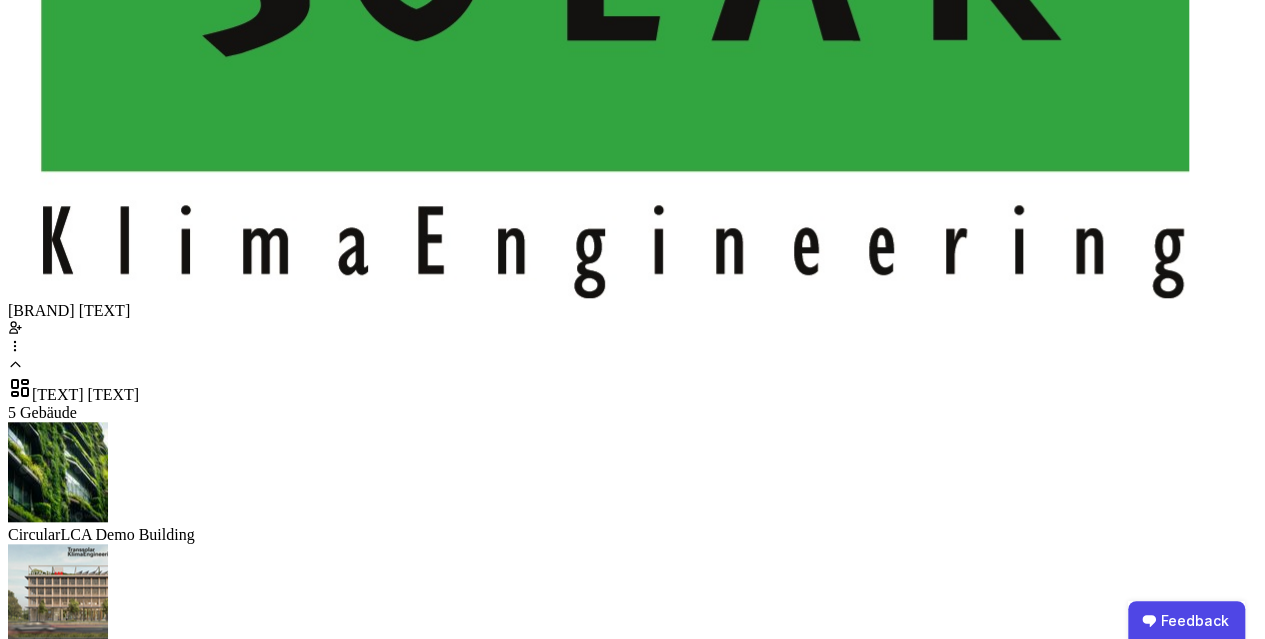 click on "Inventar" at bounding box center [632, 1404] 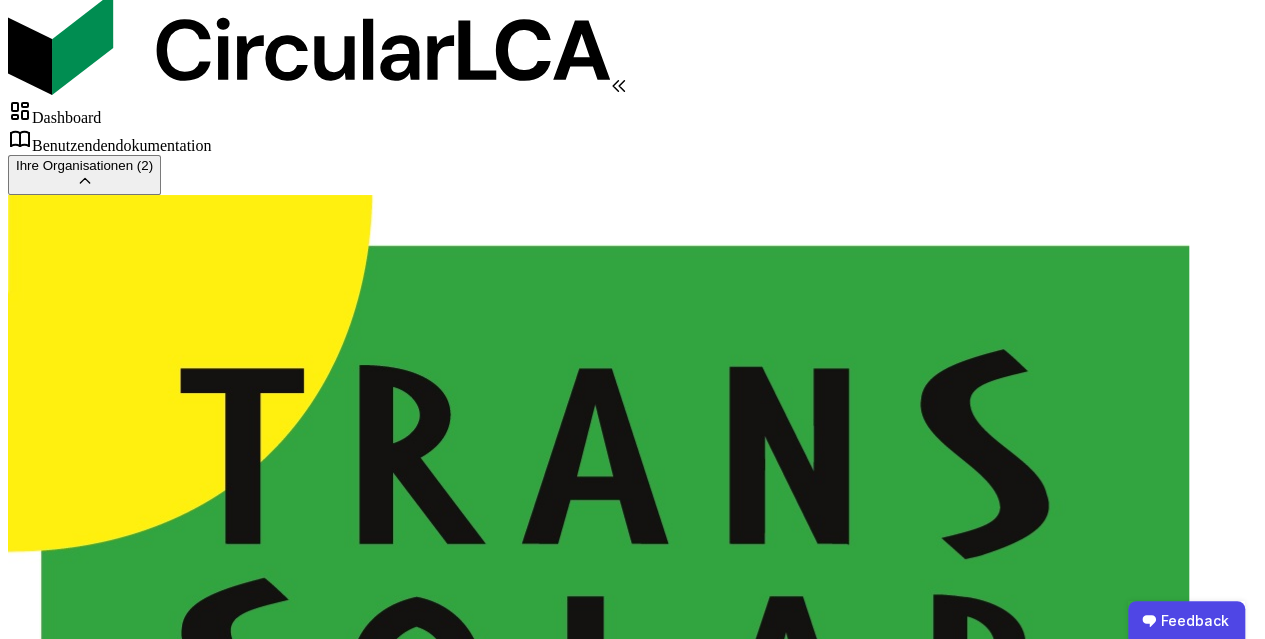 scroll, scrollTop: 40, scrollLeft: 0, axis: vertical 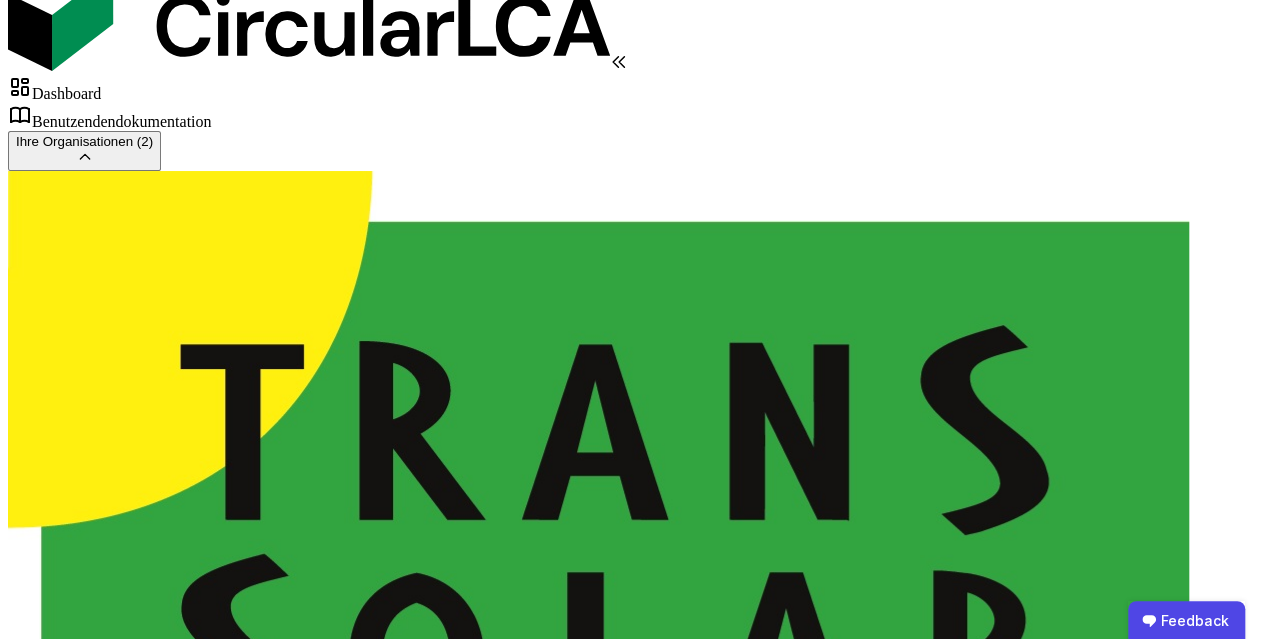 click on "Analyse" at bounding box center (632, 2111) 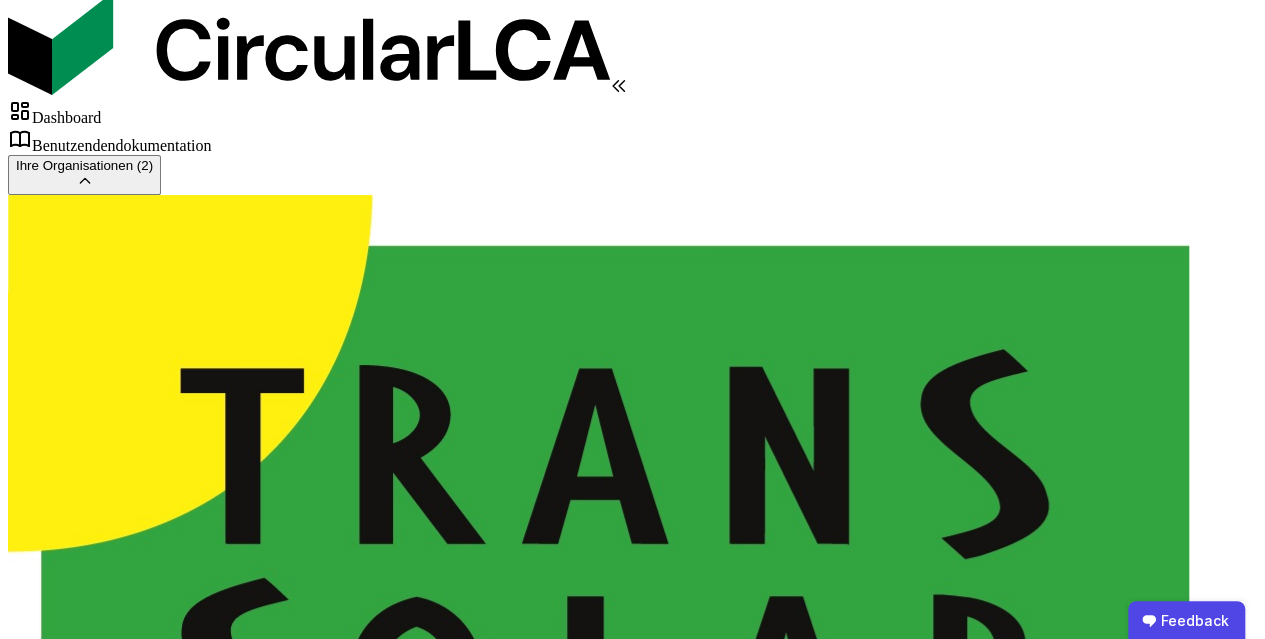 click on "Produkte verknüpfen" at bounding box center (597, 2737) 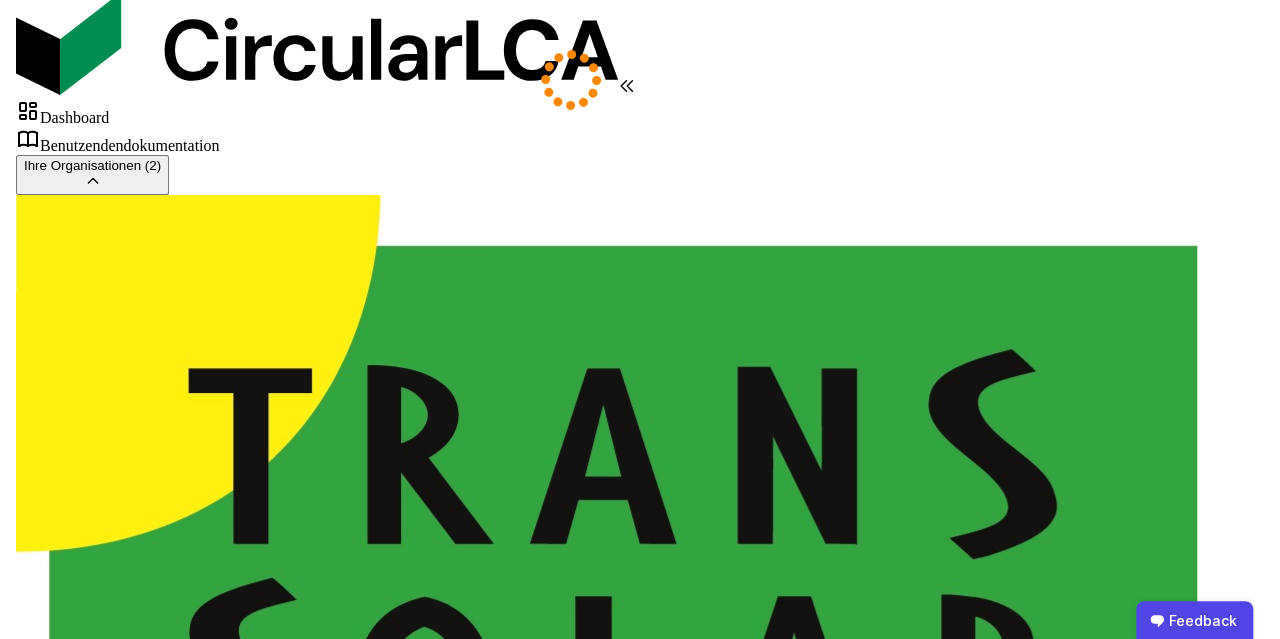 scroll, scrollTop: 0, scrollLeft: 0, axis: both 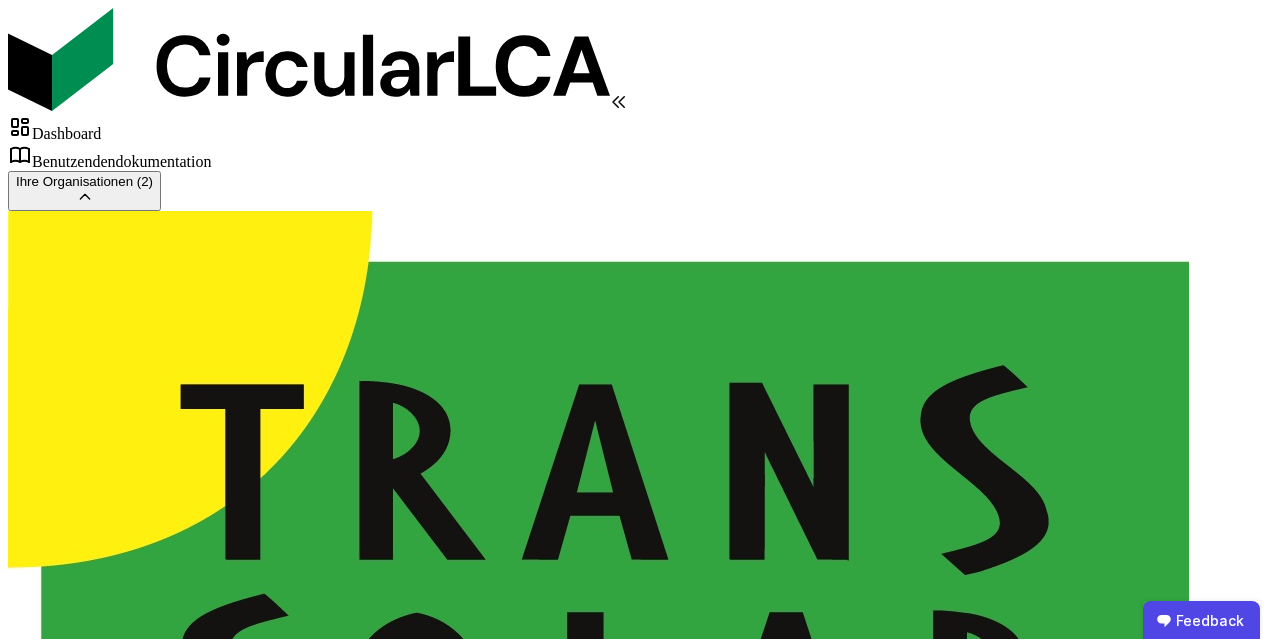 click at bounding box center [640, 2915] 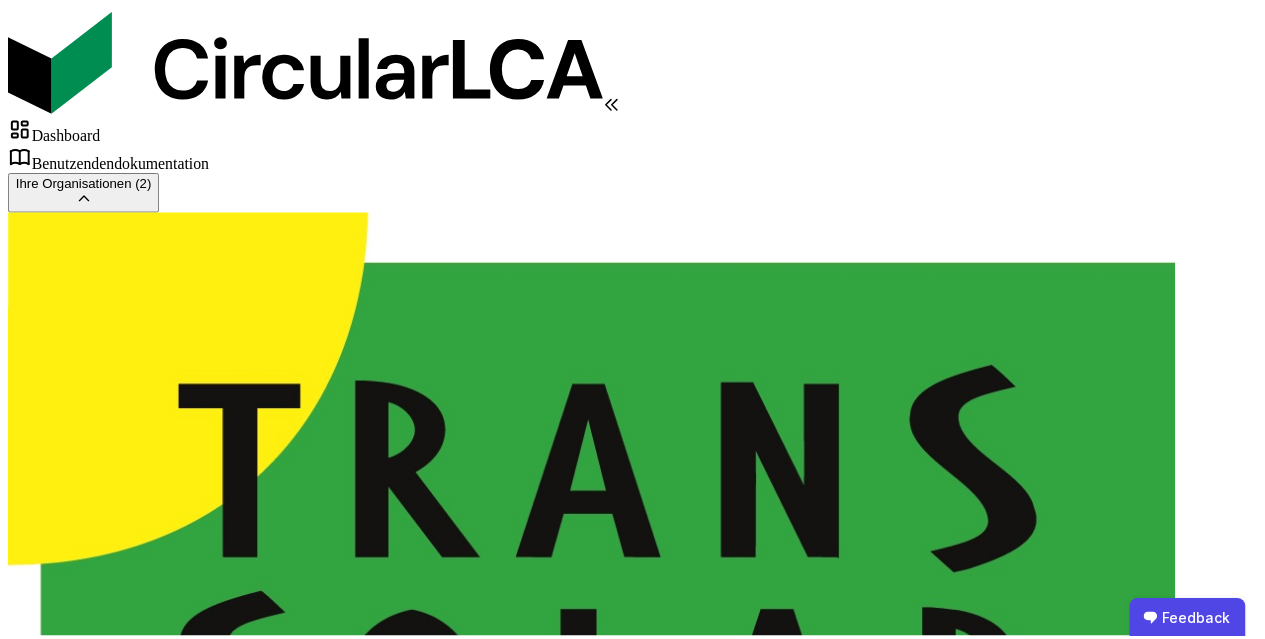 scroll, scrollTop: 0, scrollLeft: 0, axis: both 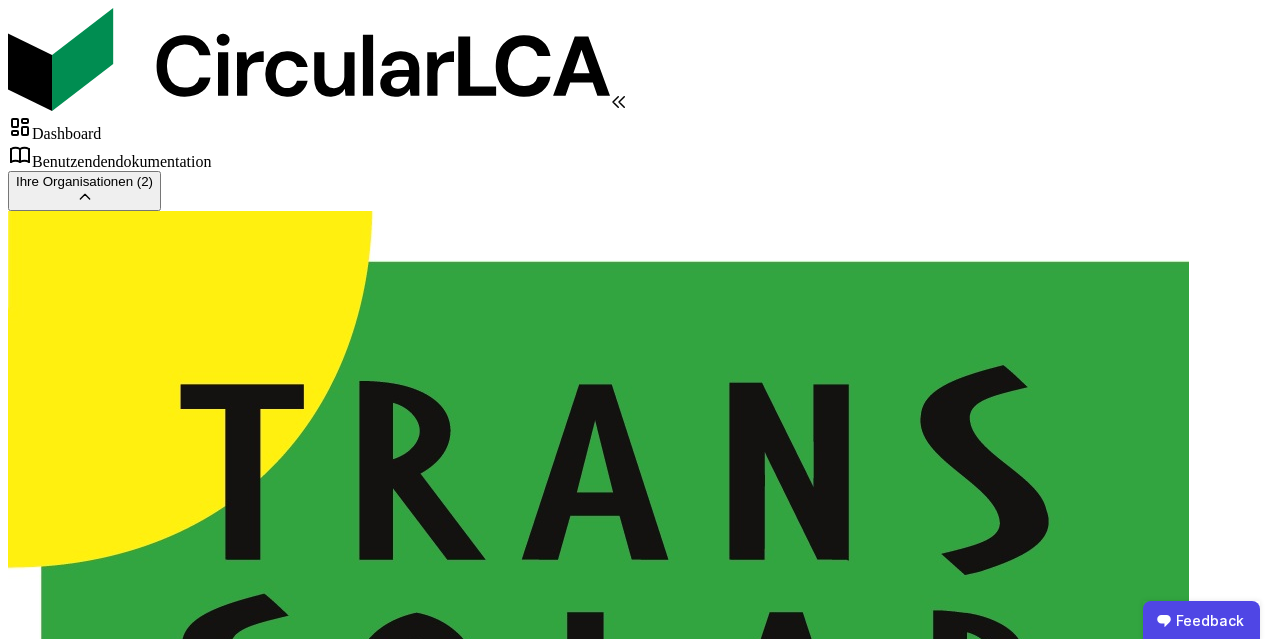 click on "Fertig" at bounding box center [100, 1978] 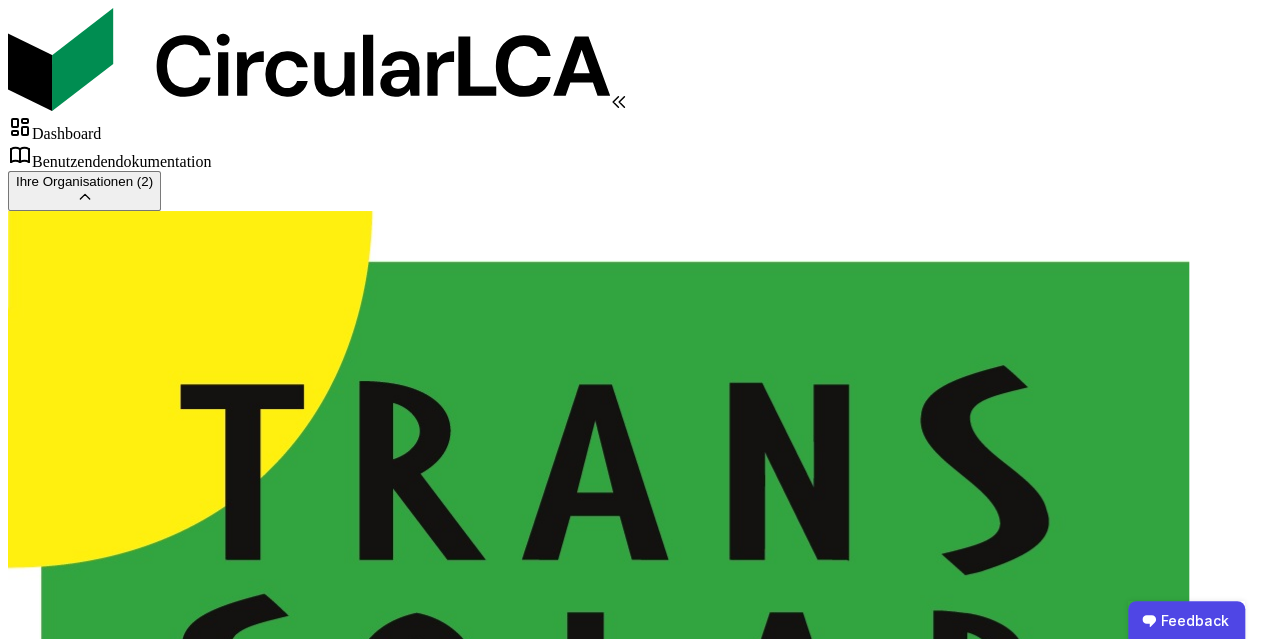click at bounding box center (15, 2145) 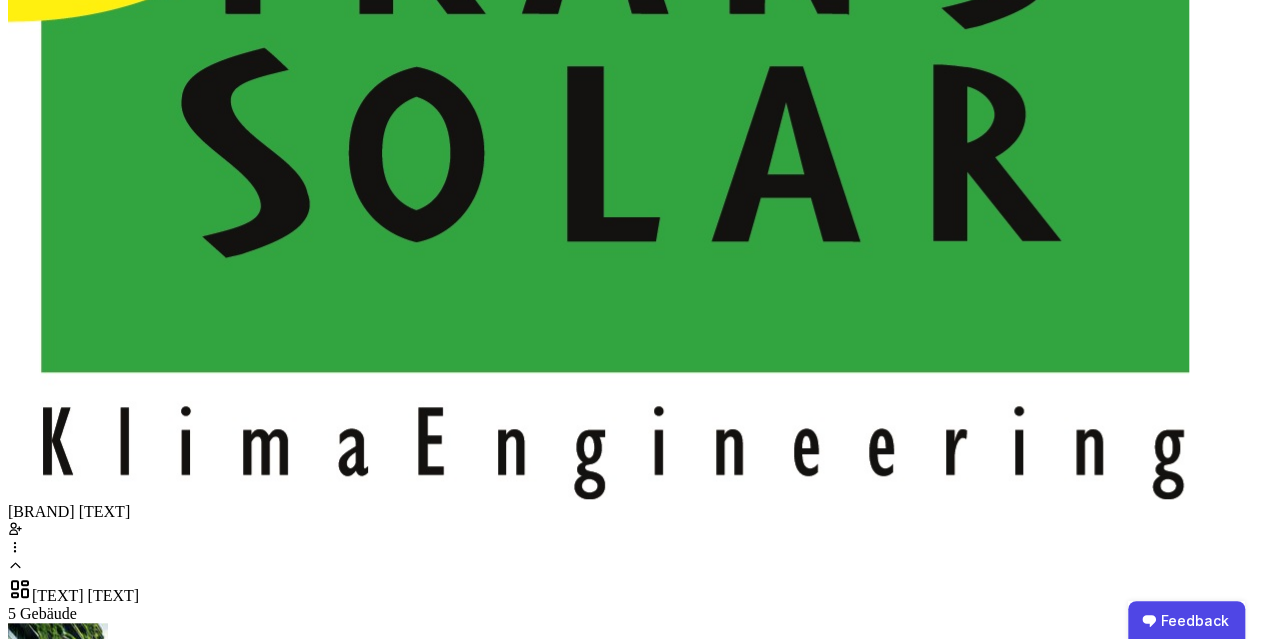 scroll, scrollTop: 600, scrollLeft: 0, axis: vertical 